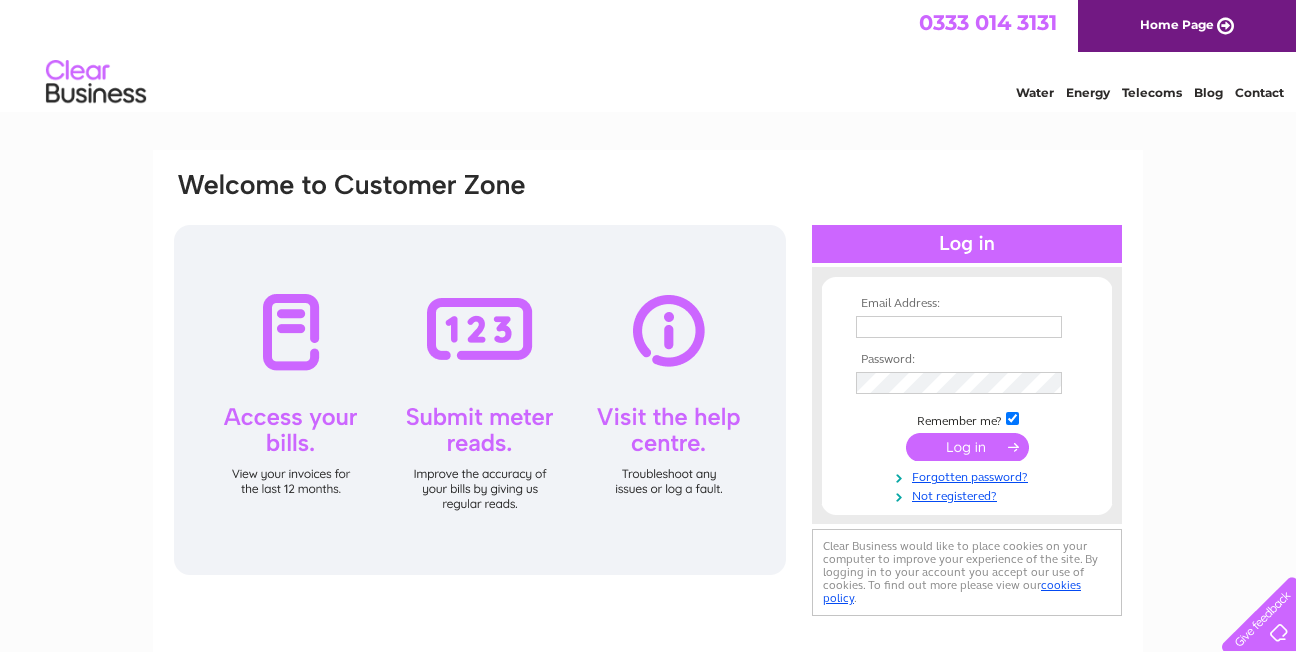 scroll, scrollTop: 0, scrollLeft: 0, axis: both 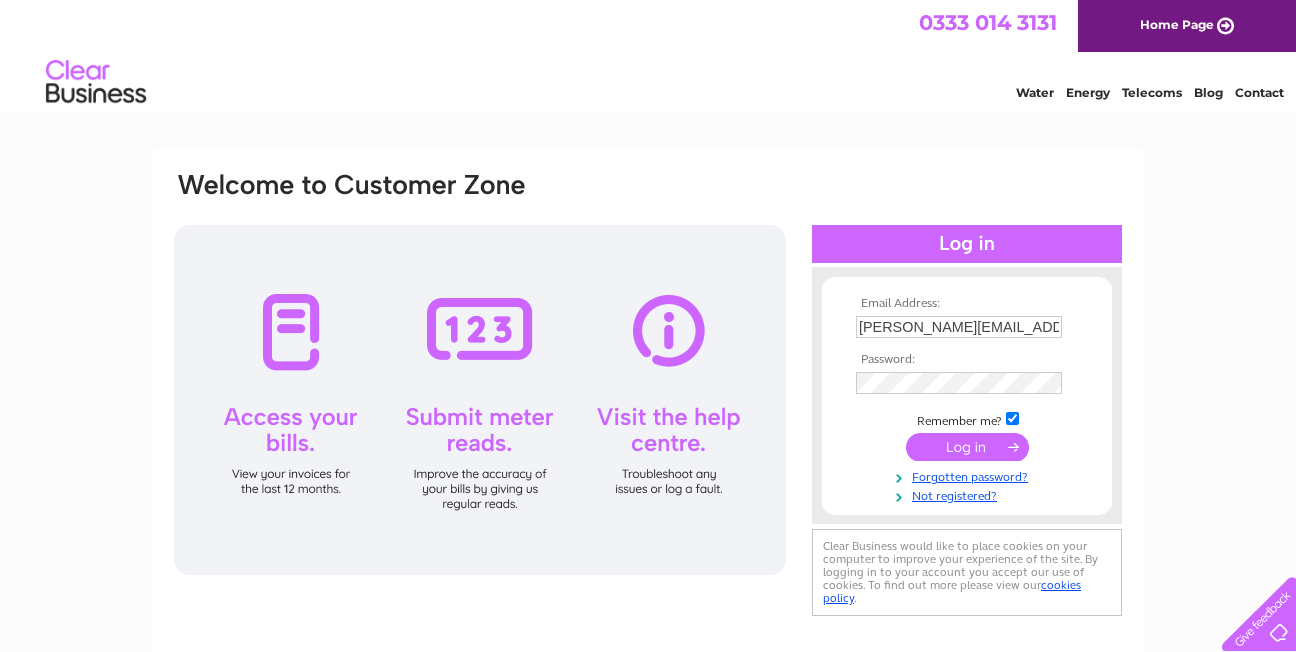 click at bounding box center [967, 447] 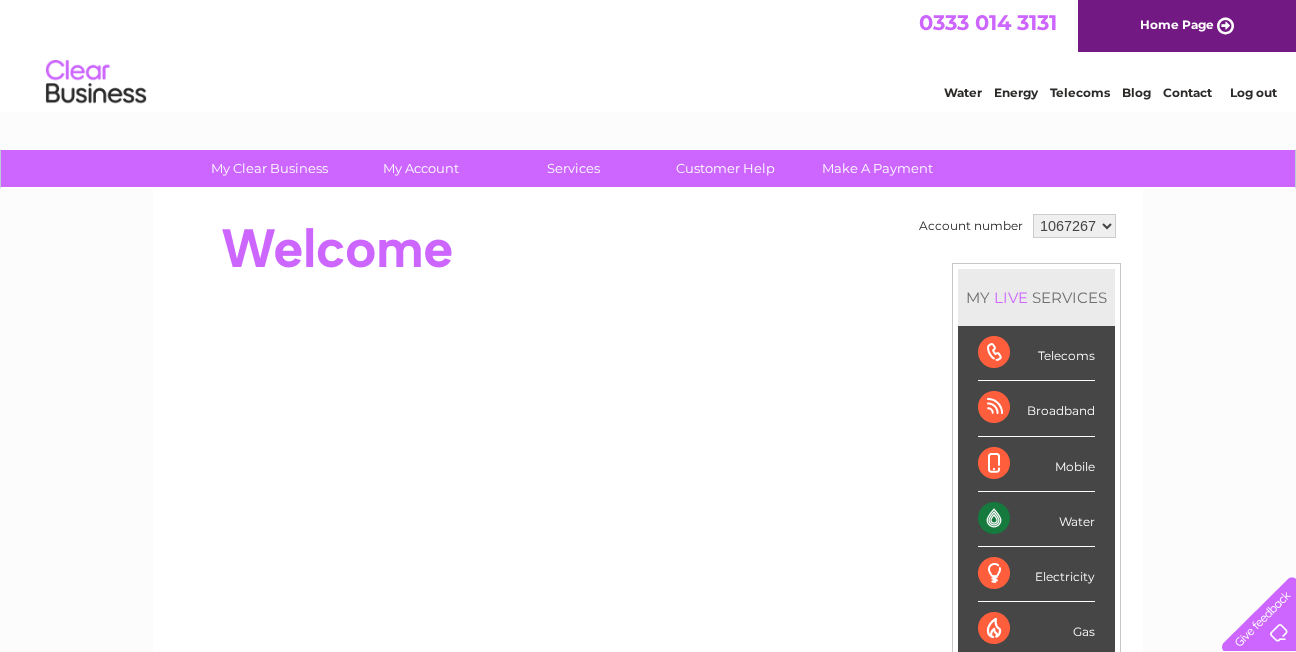 scroll, scrollTop: 0, scrollLeft: 0, axis: both 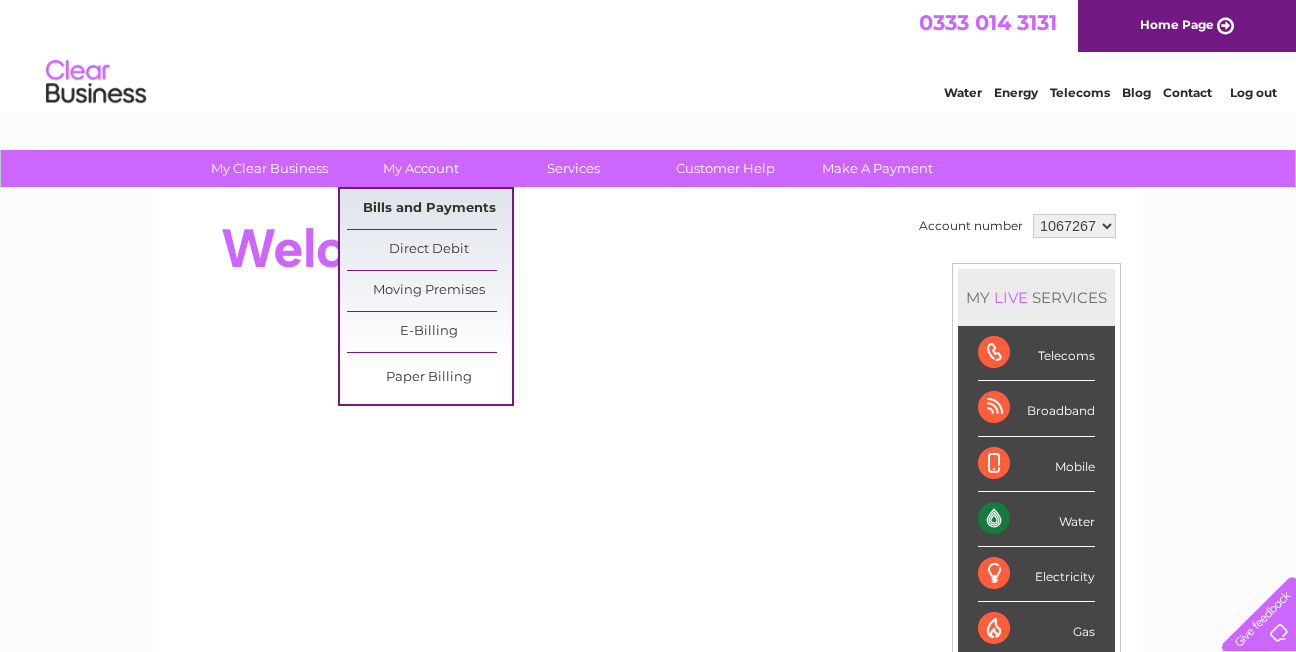click on "Bills and Payments" at bounding box center (429, 209) 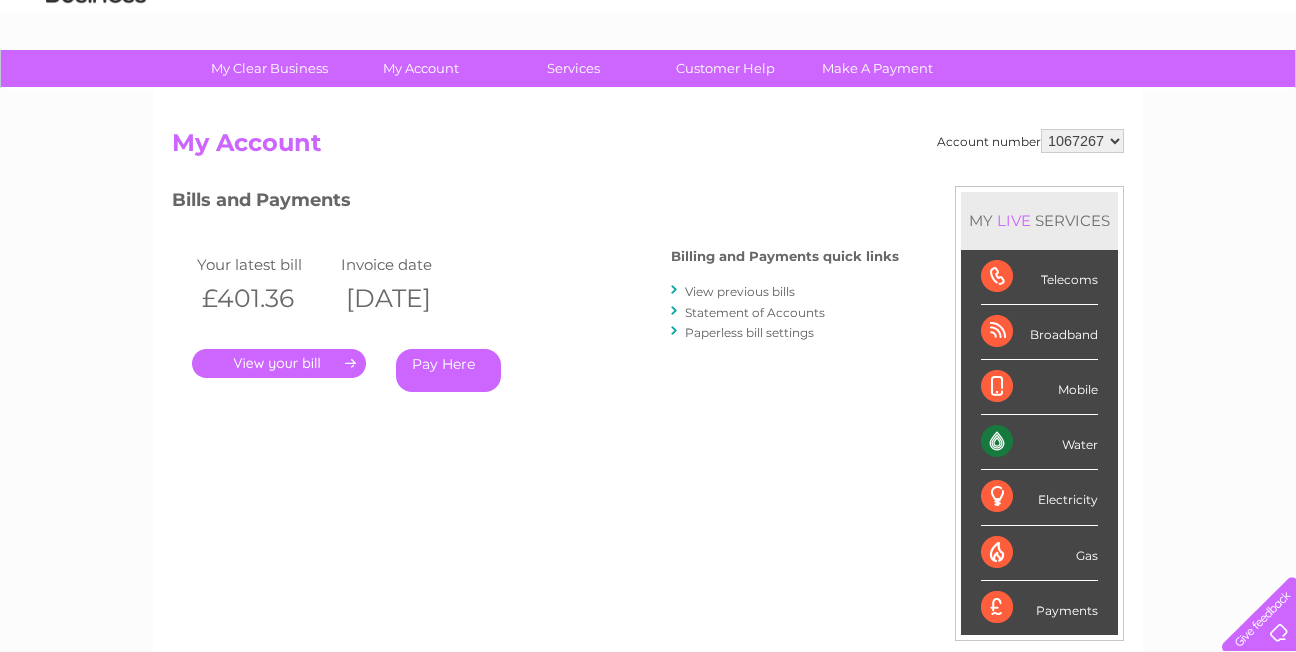 scroll, scrollTop: 0, scrollLeft: 0, axis: both 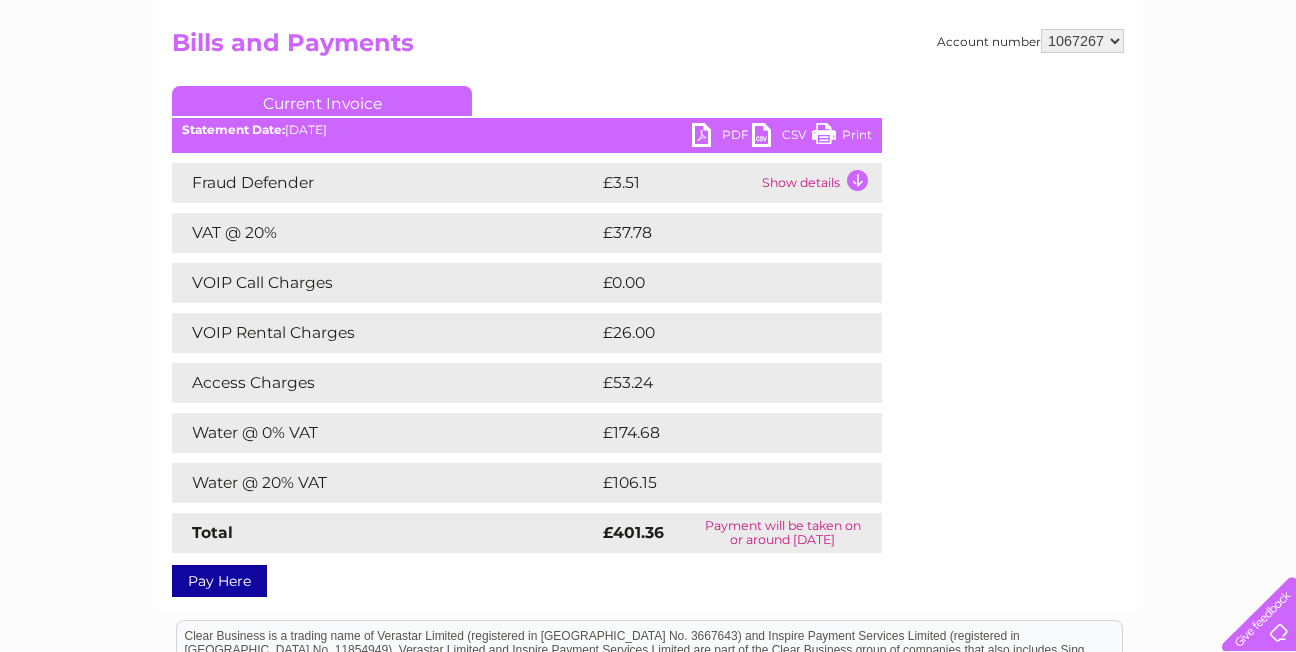 click on "CSV" at bounding box center [782, 137] 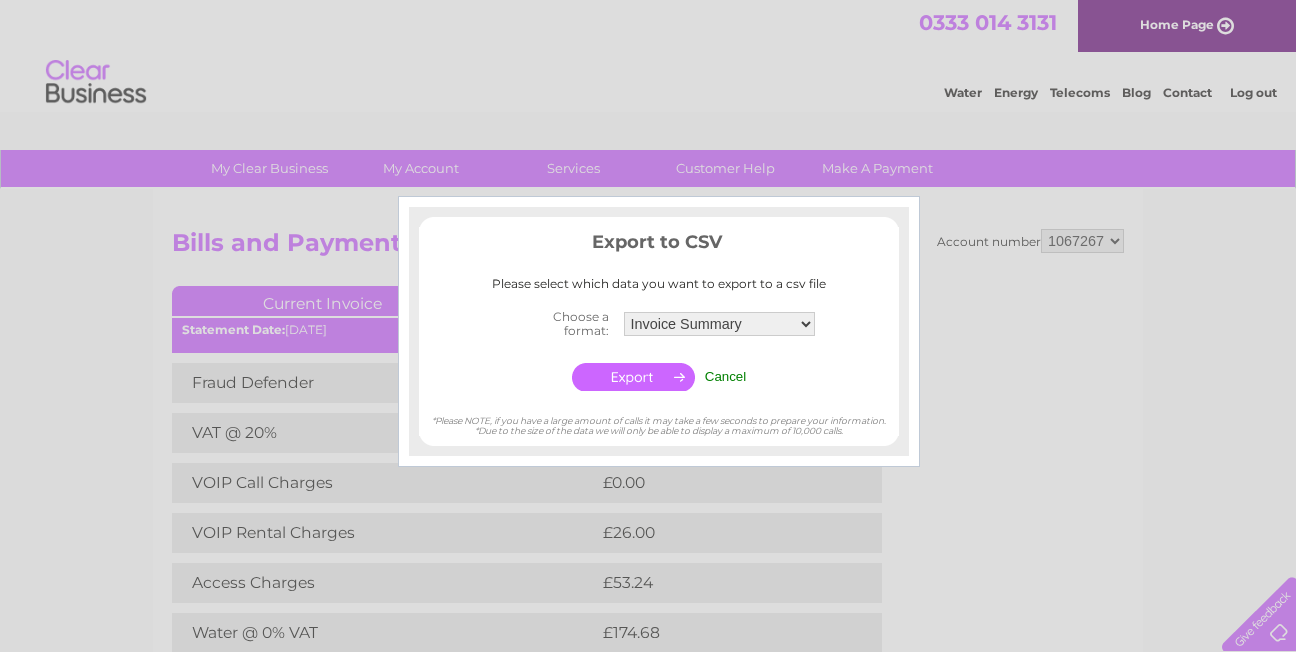 click at bounding box center [633, 377] 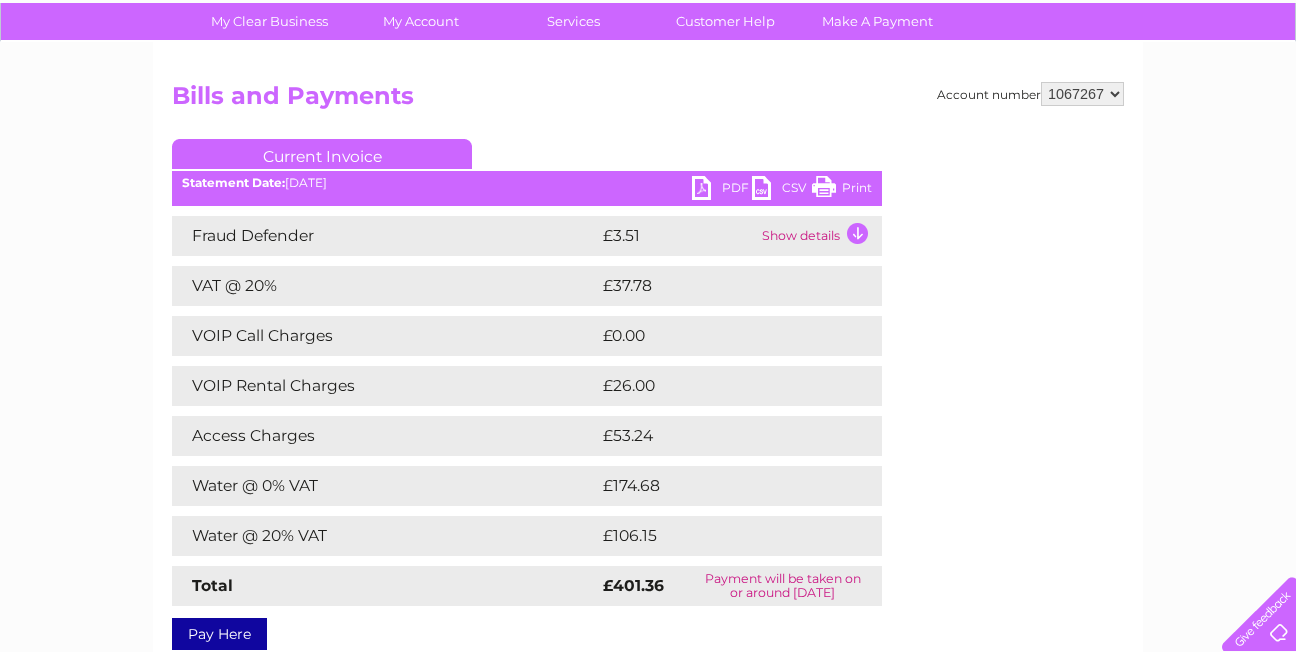 scroll, scrollTop: 0, scrollLeft: 0, axis: both 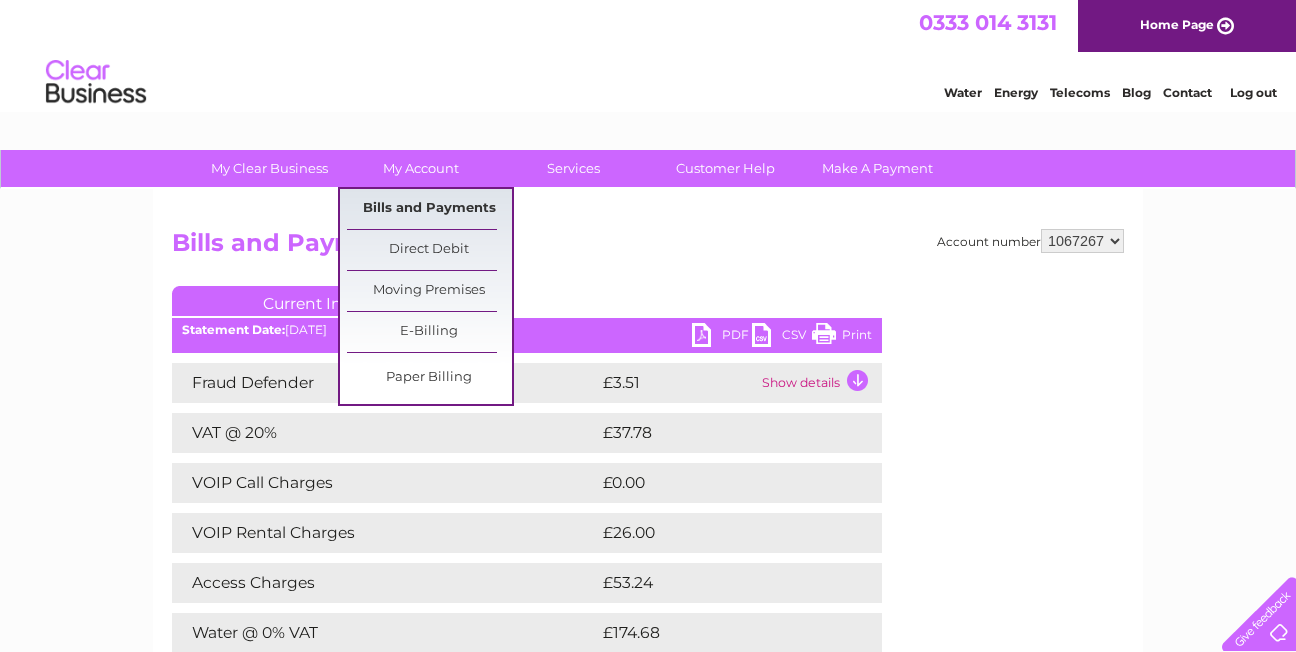 click on "Bills and Payments" at bounding box center (429, 209) 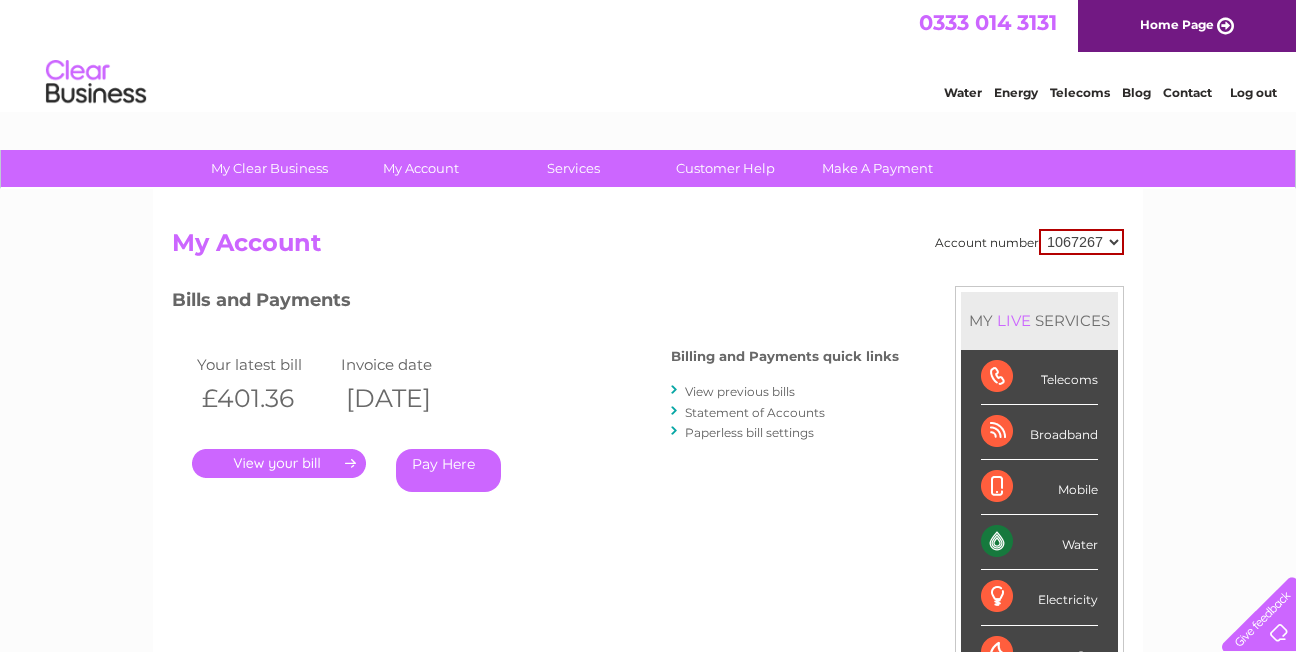 scroll, scrollTop: 0, scrollLeft: 0, axis: both 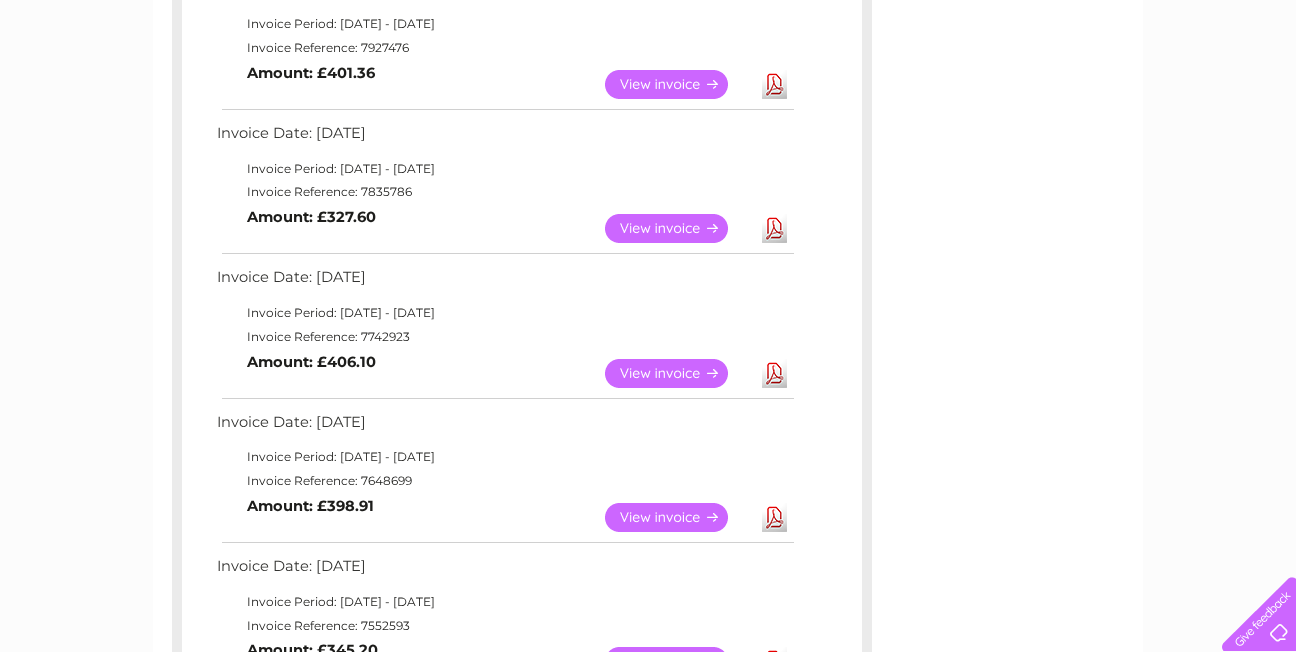 click on "Download" at bounding box center (774, 228) 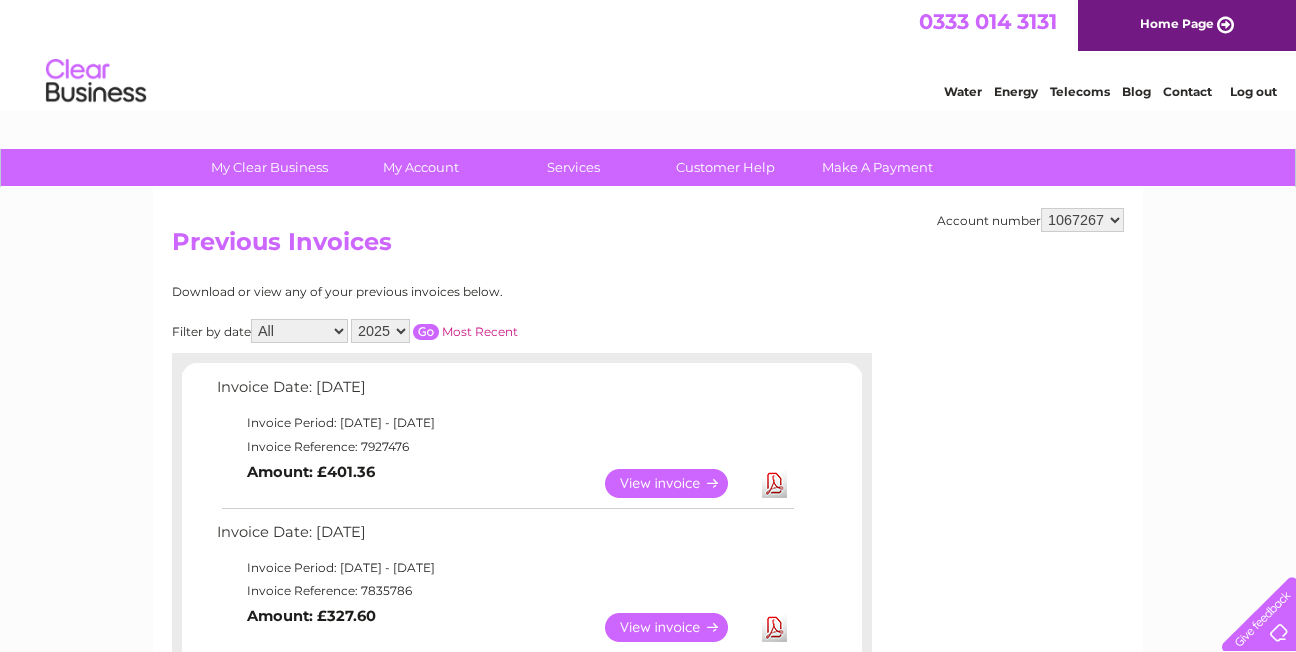 scroll, scrollTop: 0, scrollLeft: 0, axis: both 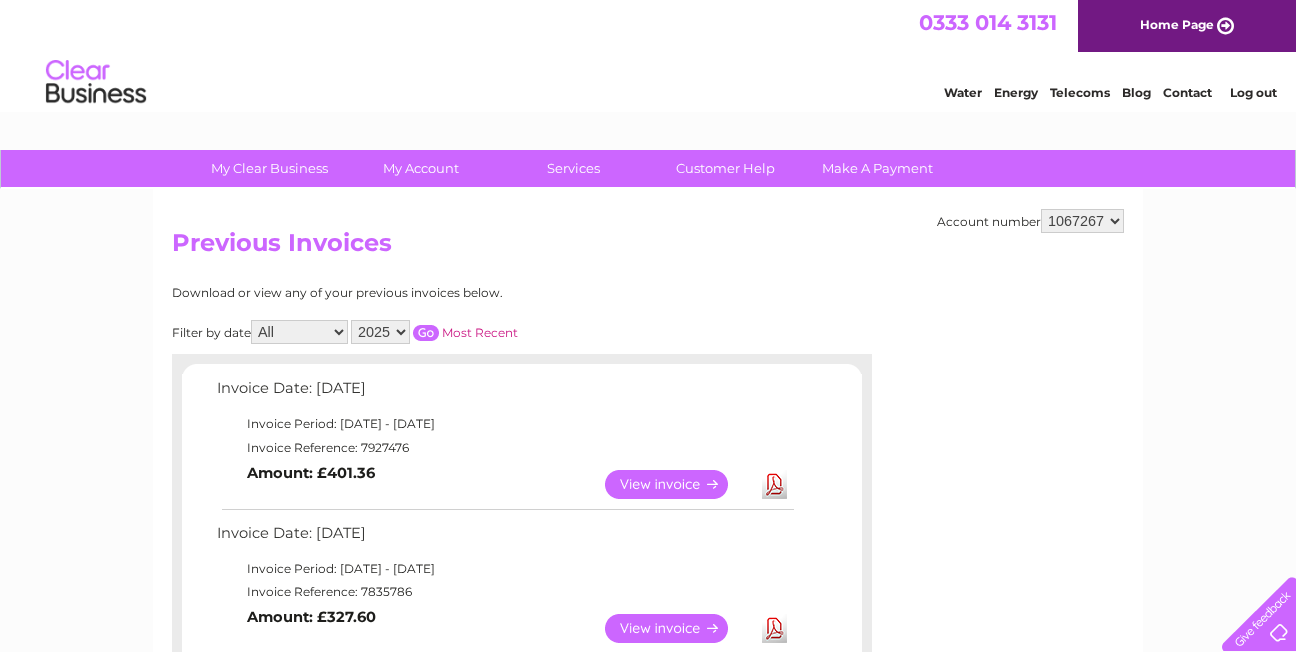 click on "Log out" at bounding box center [1253, 92] 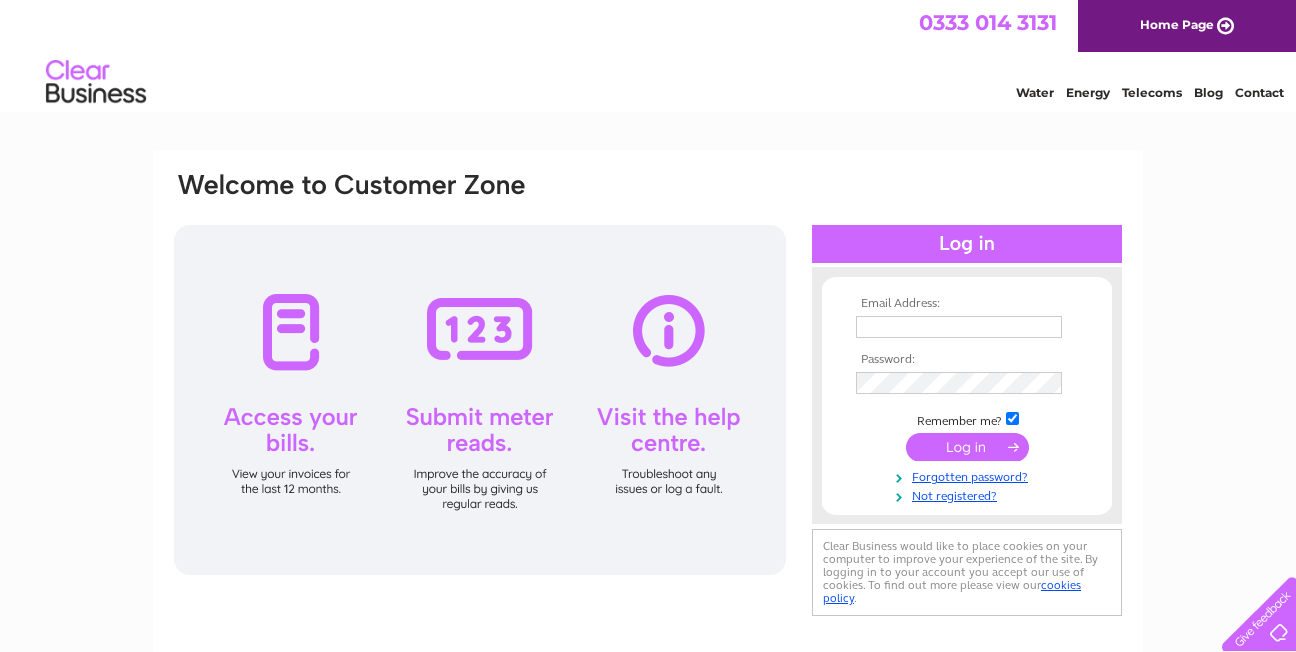 scroll, scrollTop: 0, scrollLeft: 0, axis: both 